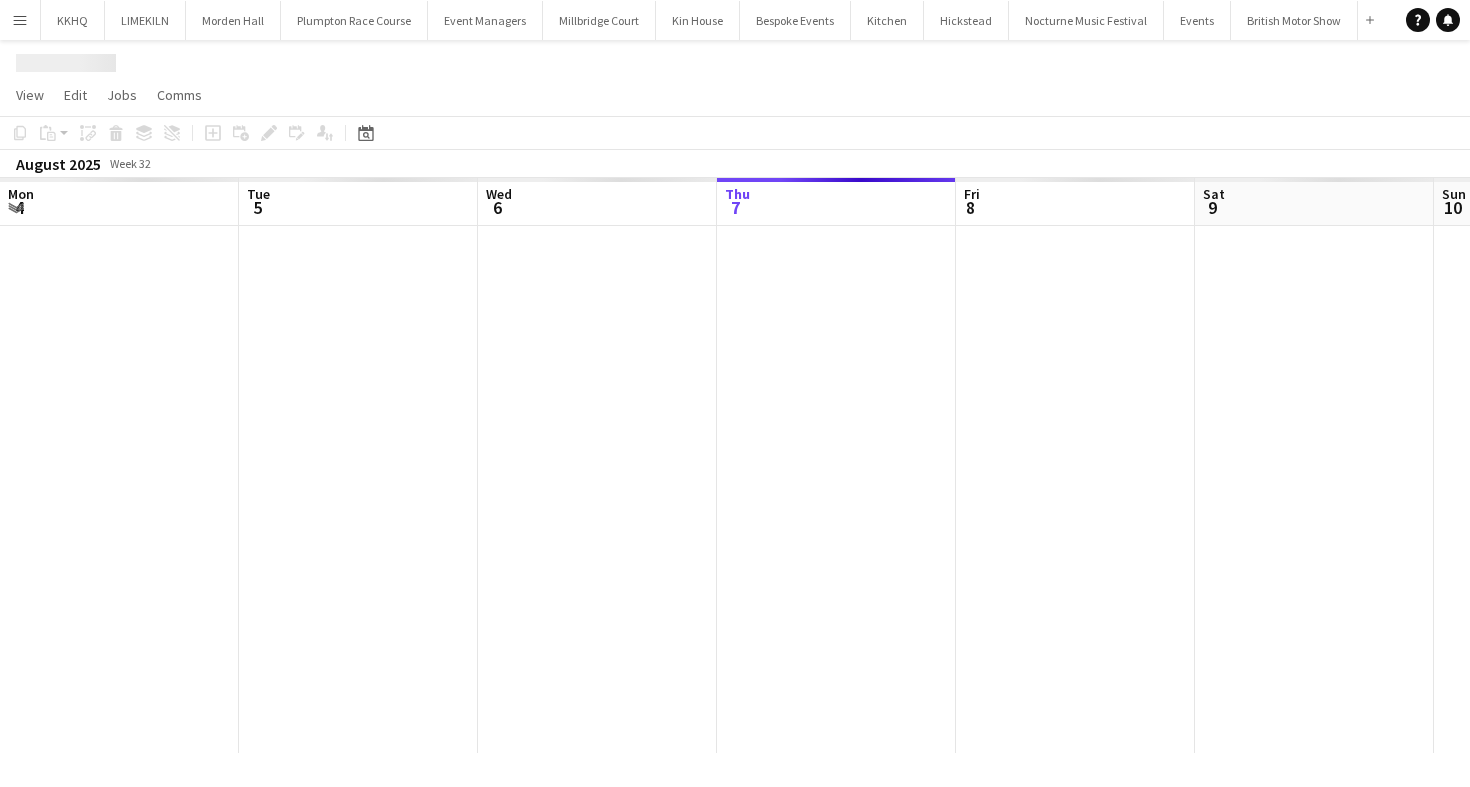 scroll, scrollTop: 0, scrollLeft: 0, axis: both 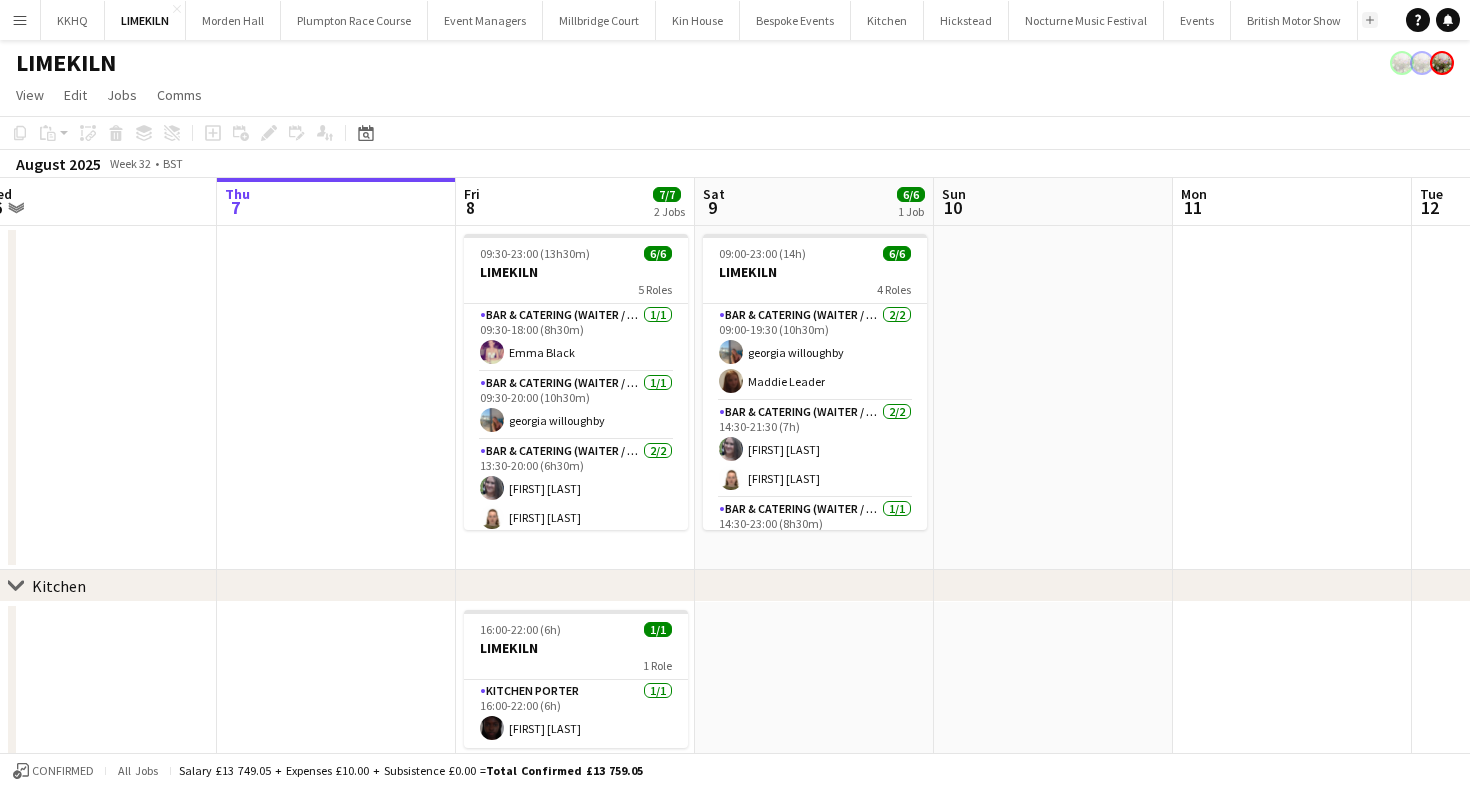 click on "Add" at bounding box center [1370, 20] 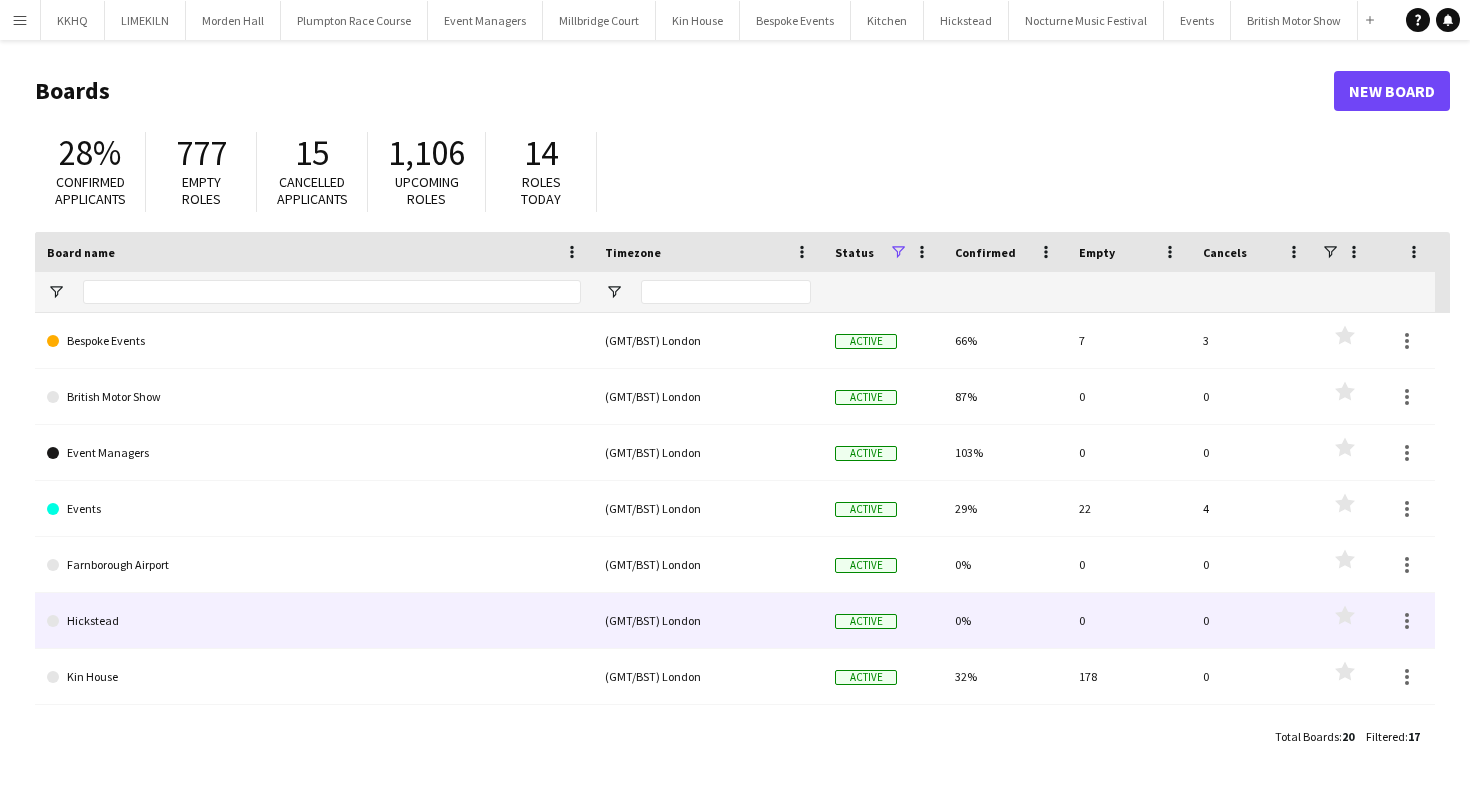 scroll, scrollTop: 163, scrollLeft: 0, axis: vertical 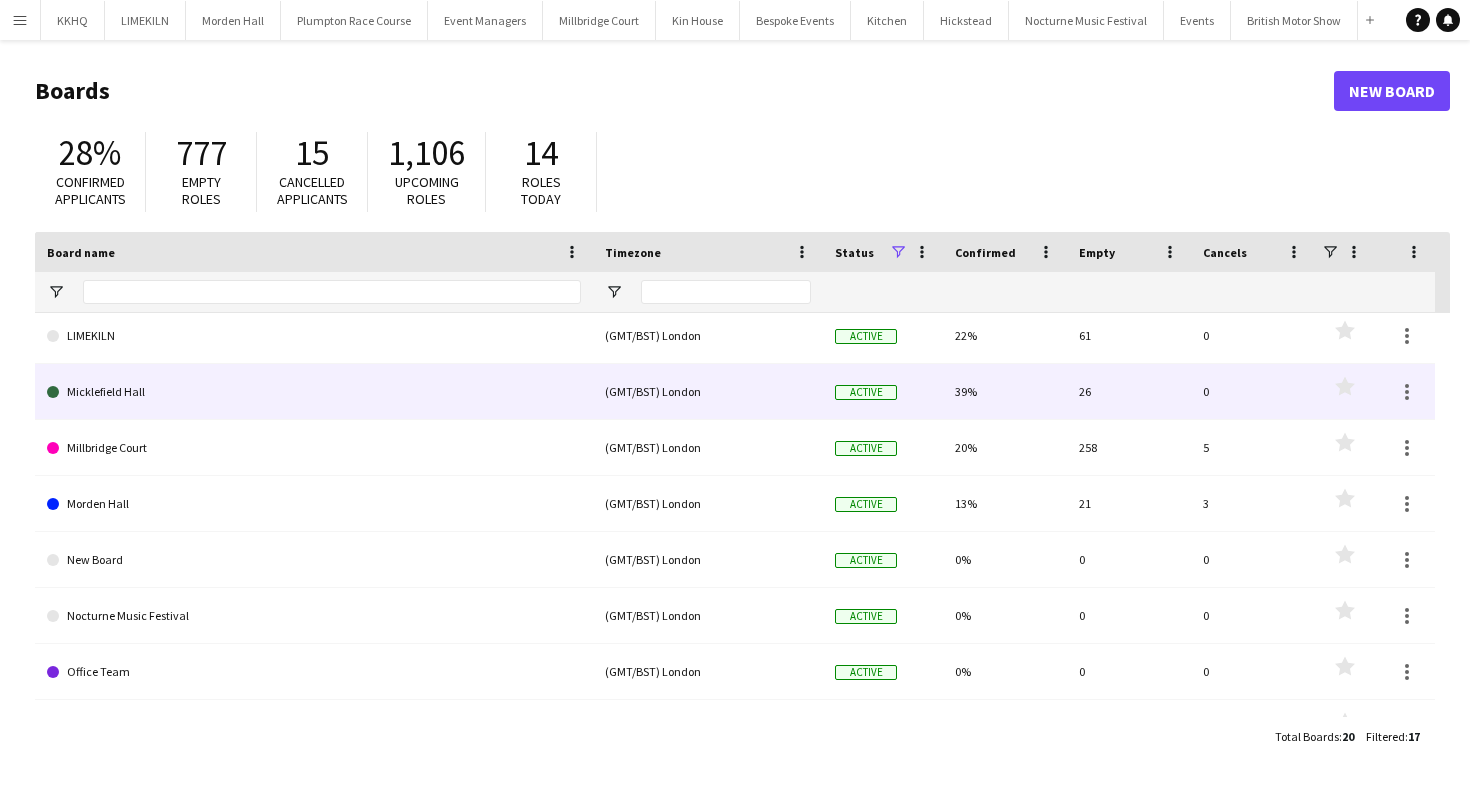 click on "Micklefield Hall" 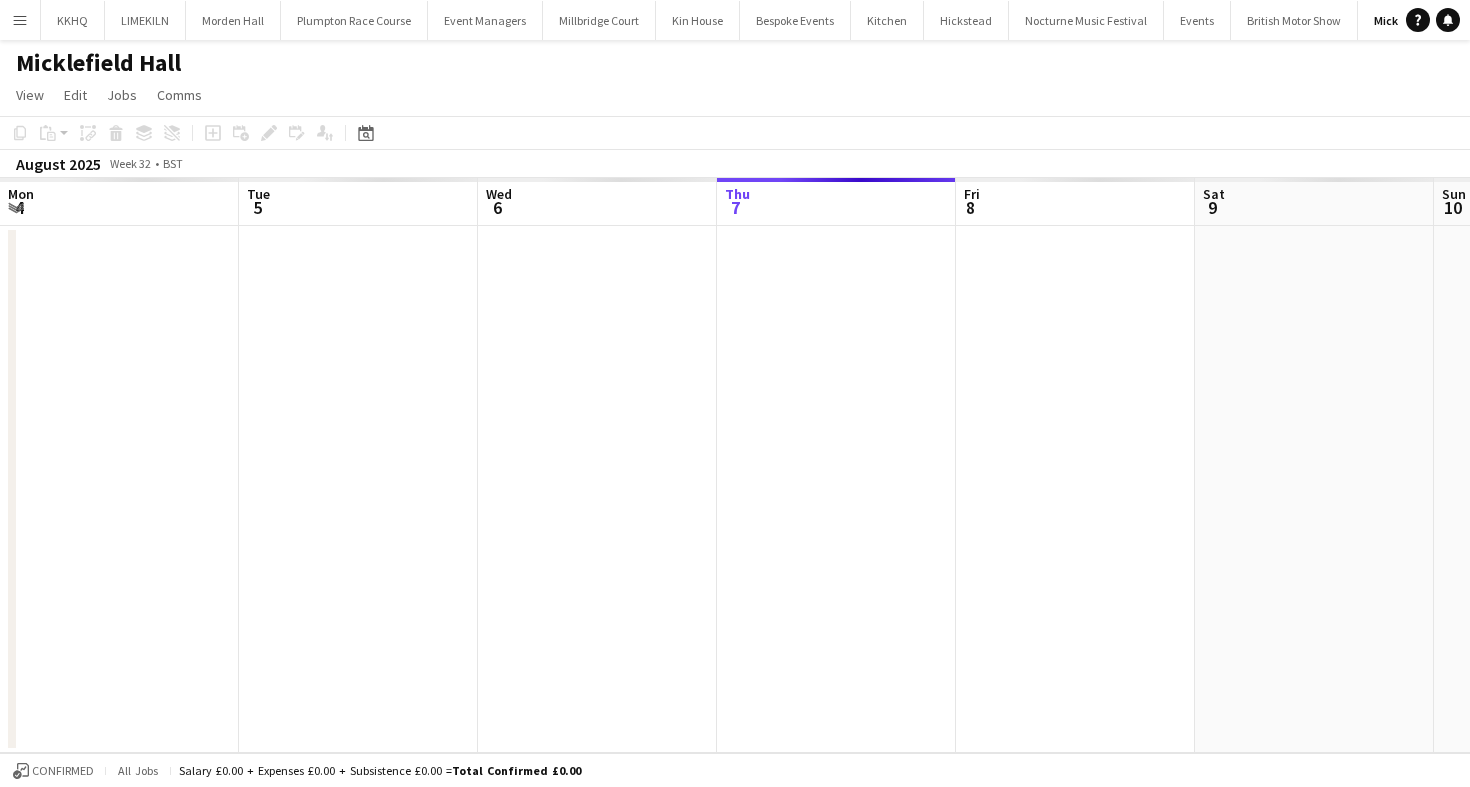 scroll, scrollTop: 0, scrollLeft: 753, axis: horizontal 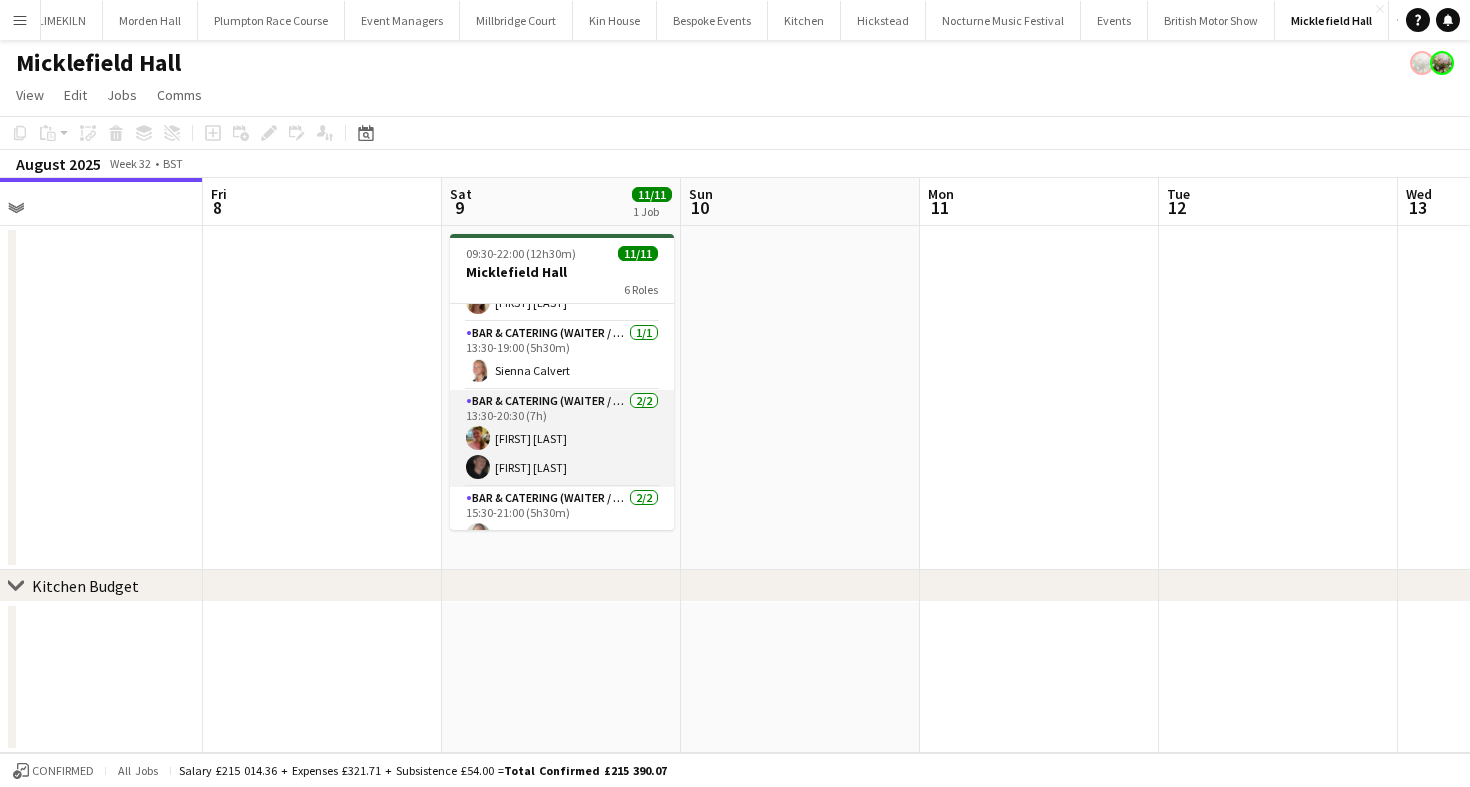 click on "Bar & Catering (Waiter / waitress)   2/2   13:30-20:30 (7h)
[FIRST] [LAST] [FIRST] [LAST]" at bounding box center (562, 438) 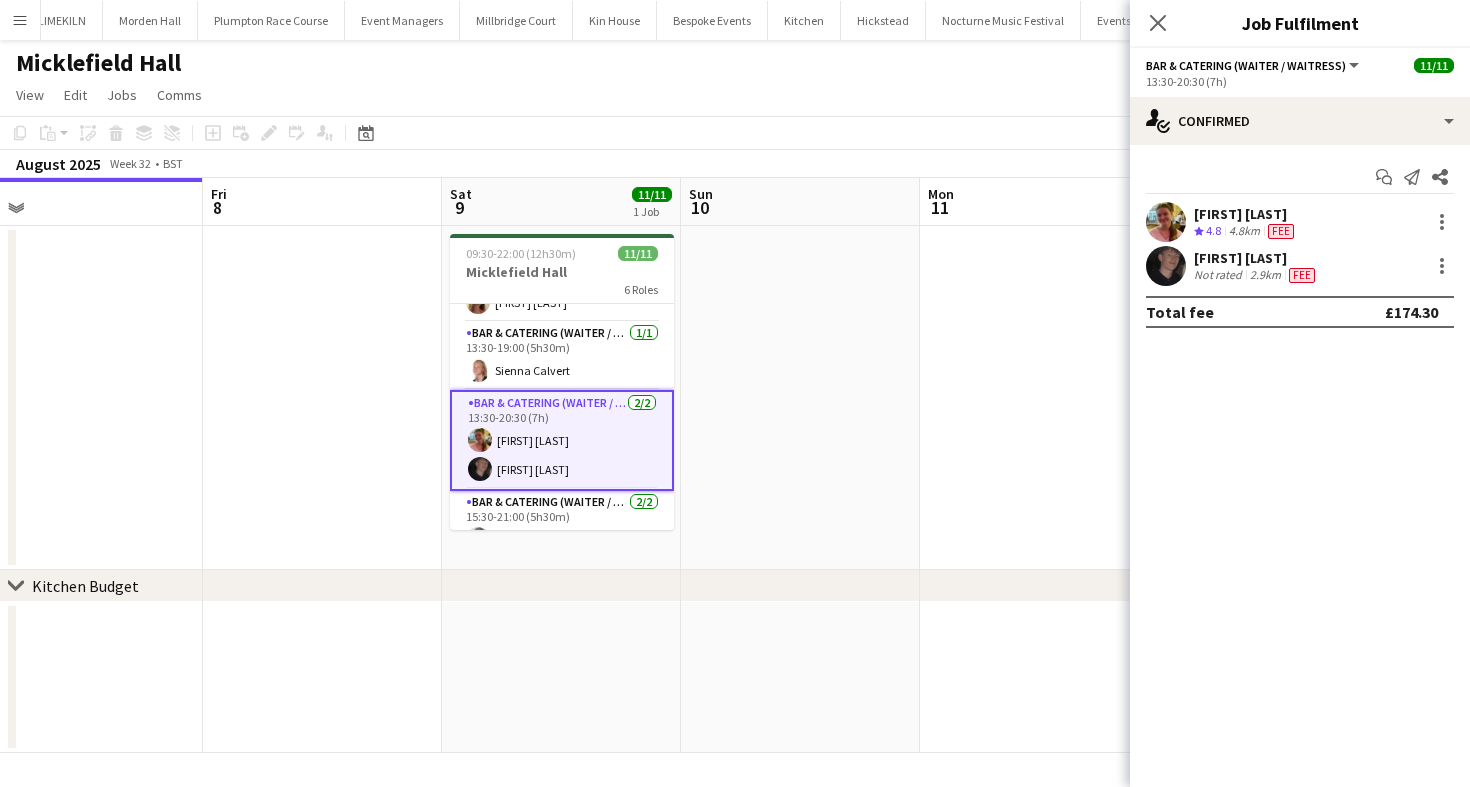 click on "View  Day view expanded Day view collapsed Month view Date picker Jump to today Expand Linked Jobs Collapse Linked Jobs  Edit  Copy
Command
C  Paste  Without Crew
Command
V With Crew
Command
Shift
V Paste as linked job  Group  Group Ungroup  Jobs  New Job Edit Job Delete Job New Linked Job Edit Linked Jobs Job fulfilment Promote Role Copy Role URL  Comms  Notify confirmed crew Create chat" 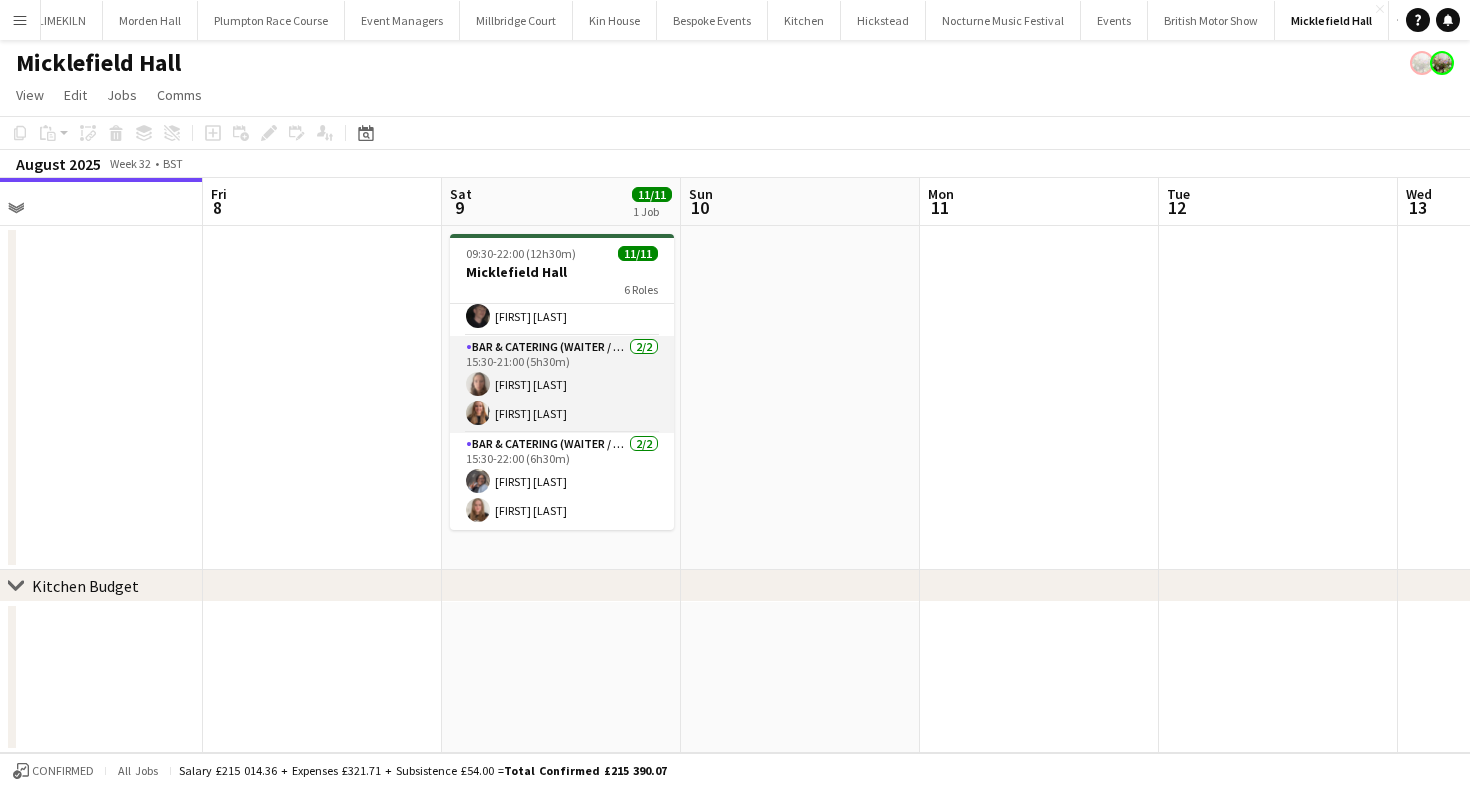 scroll, scrollTop: 0, scrollLeft: 0, axis: both 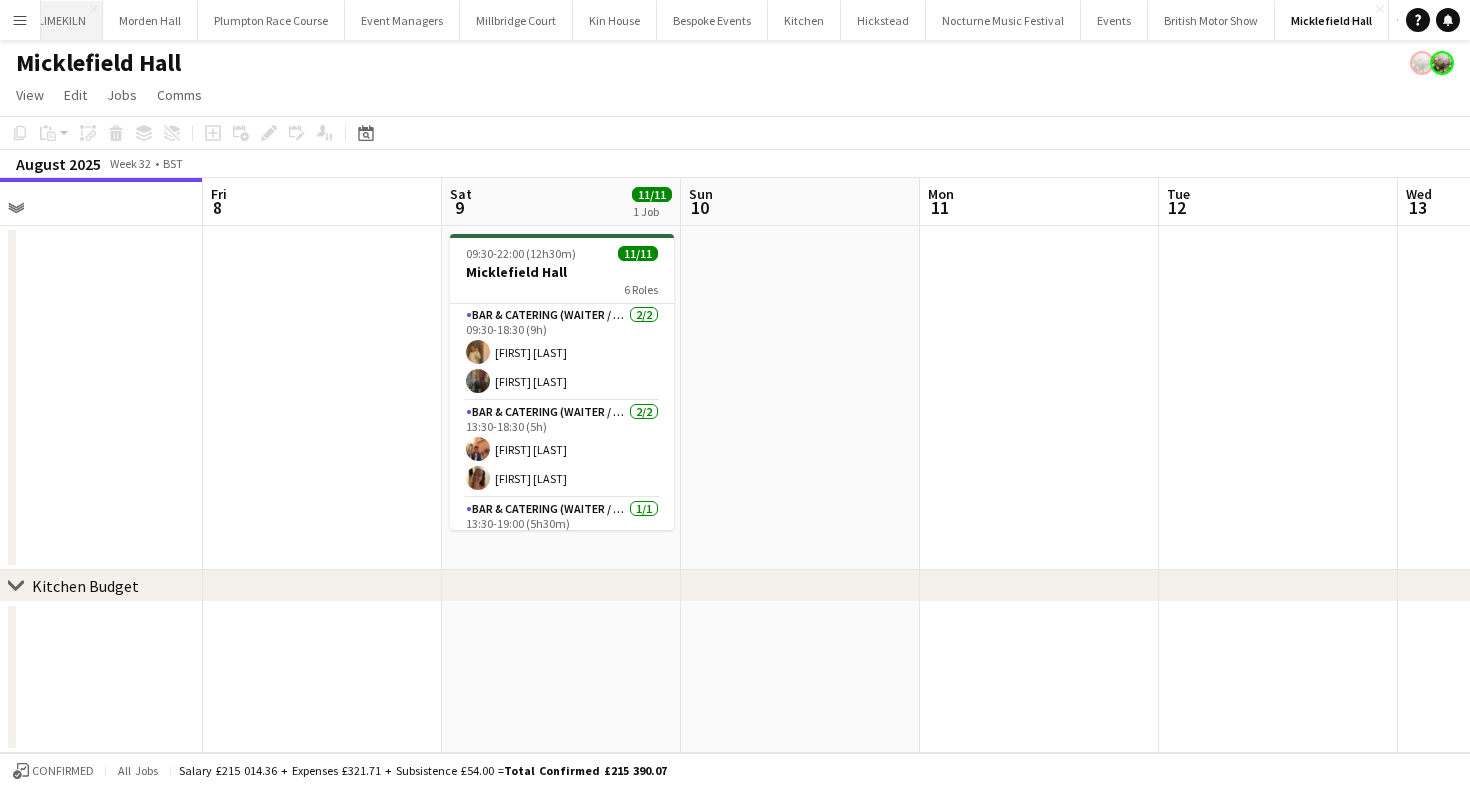 click on "LIMEKILN
Close" at bounding box center (62, 20) 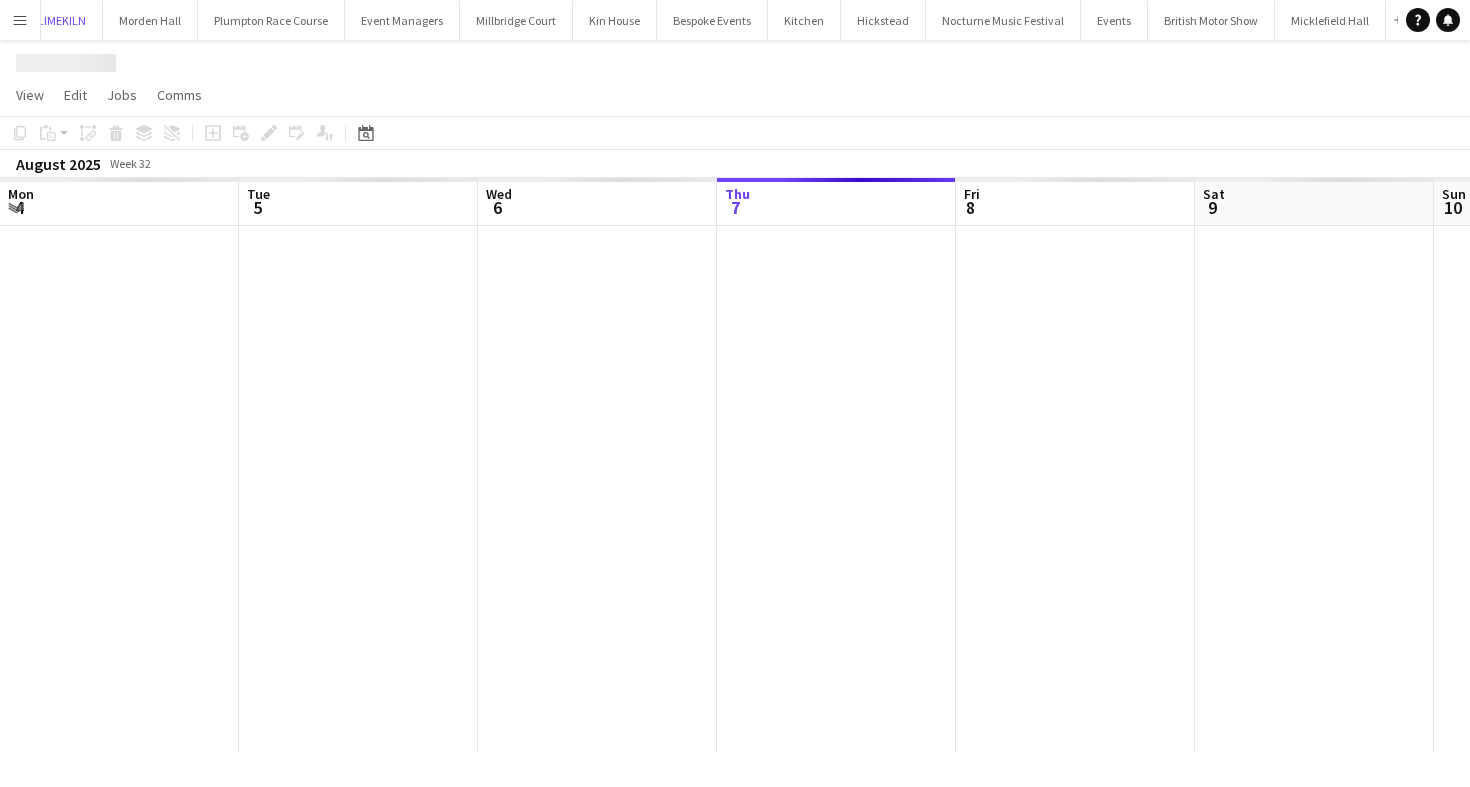 scroll, scrollTop: 0, scrollLeft: 80, axis: horizontal 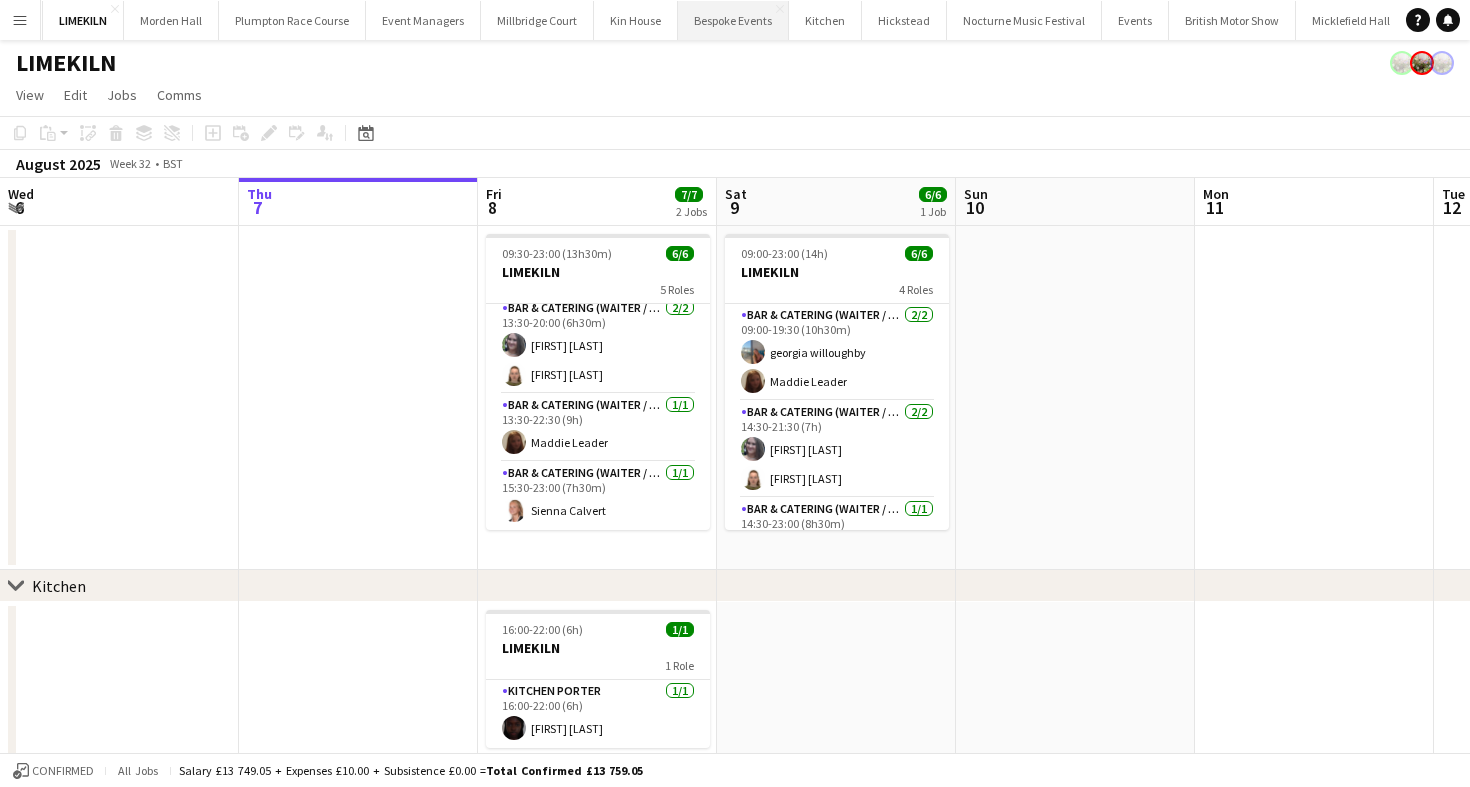 click on "Bespoke Events
Close" at bounding box center [733, 20] 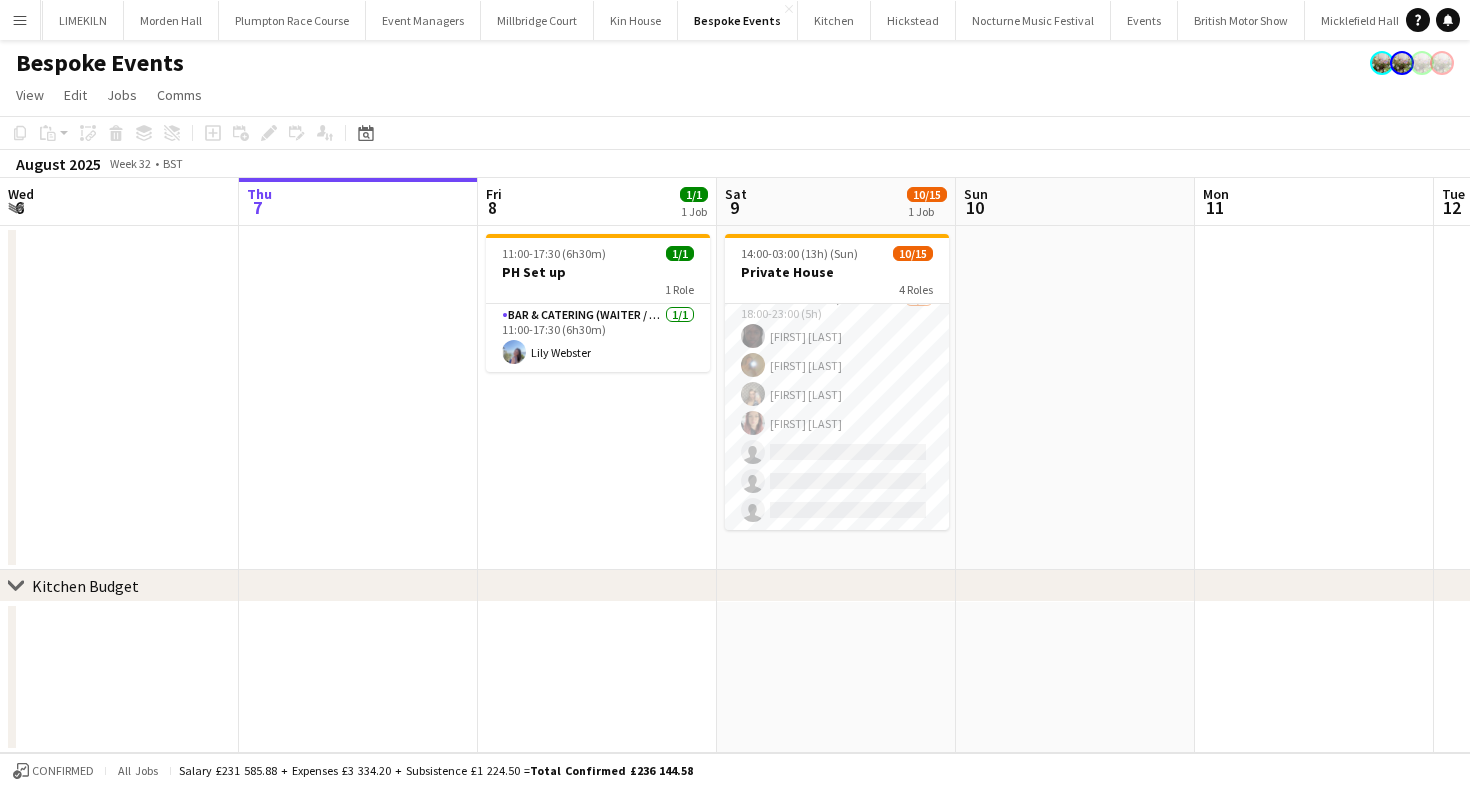 click on "Bespoke Events" 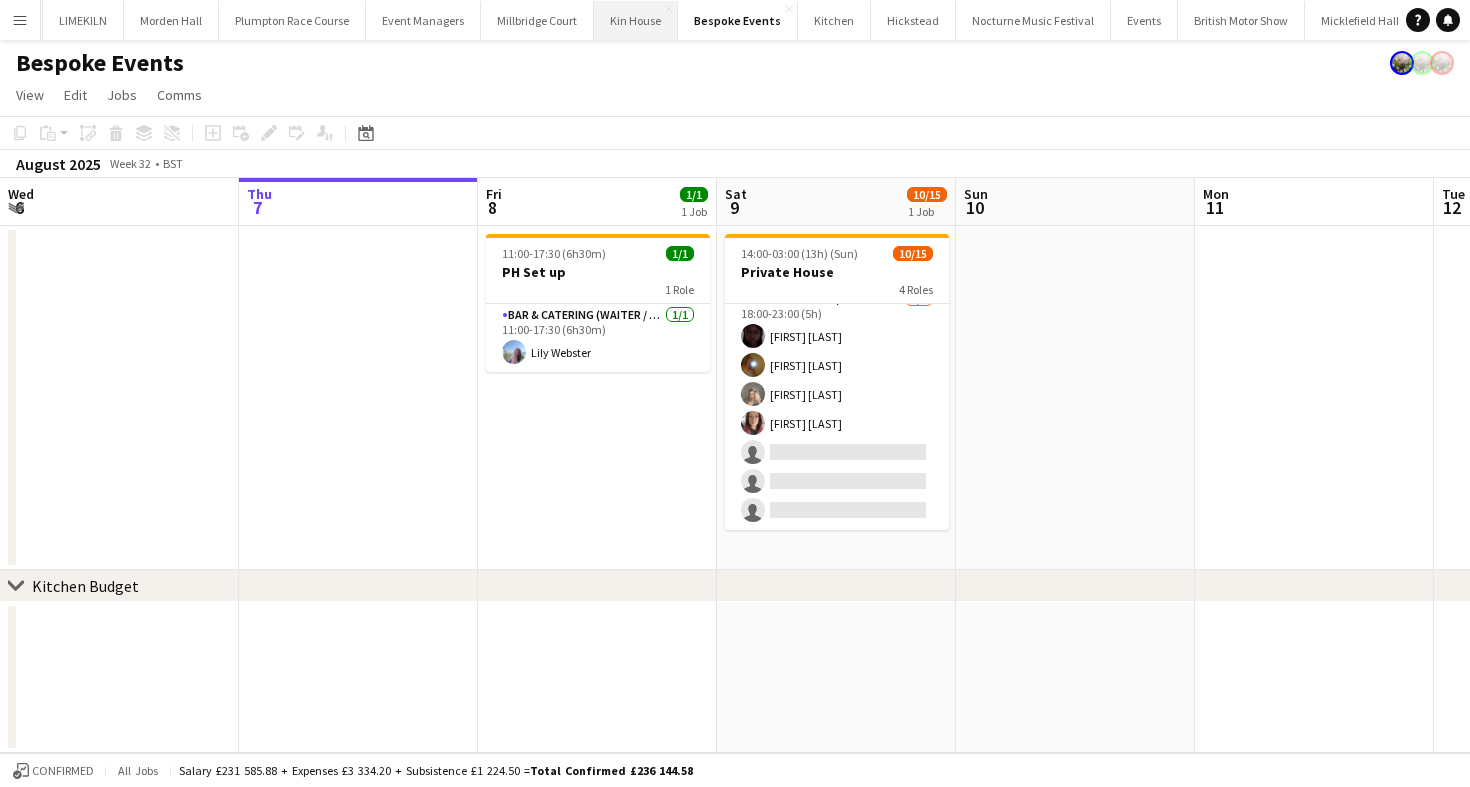 click on "Kin House
Close" at bounding box center [636, 20] 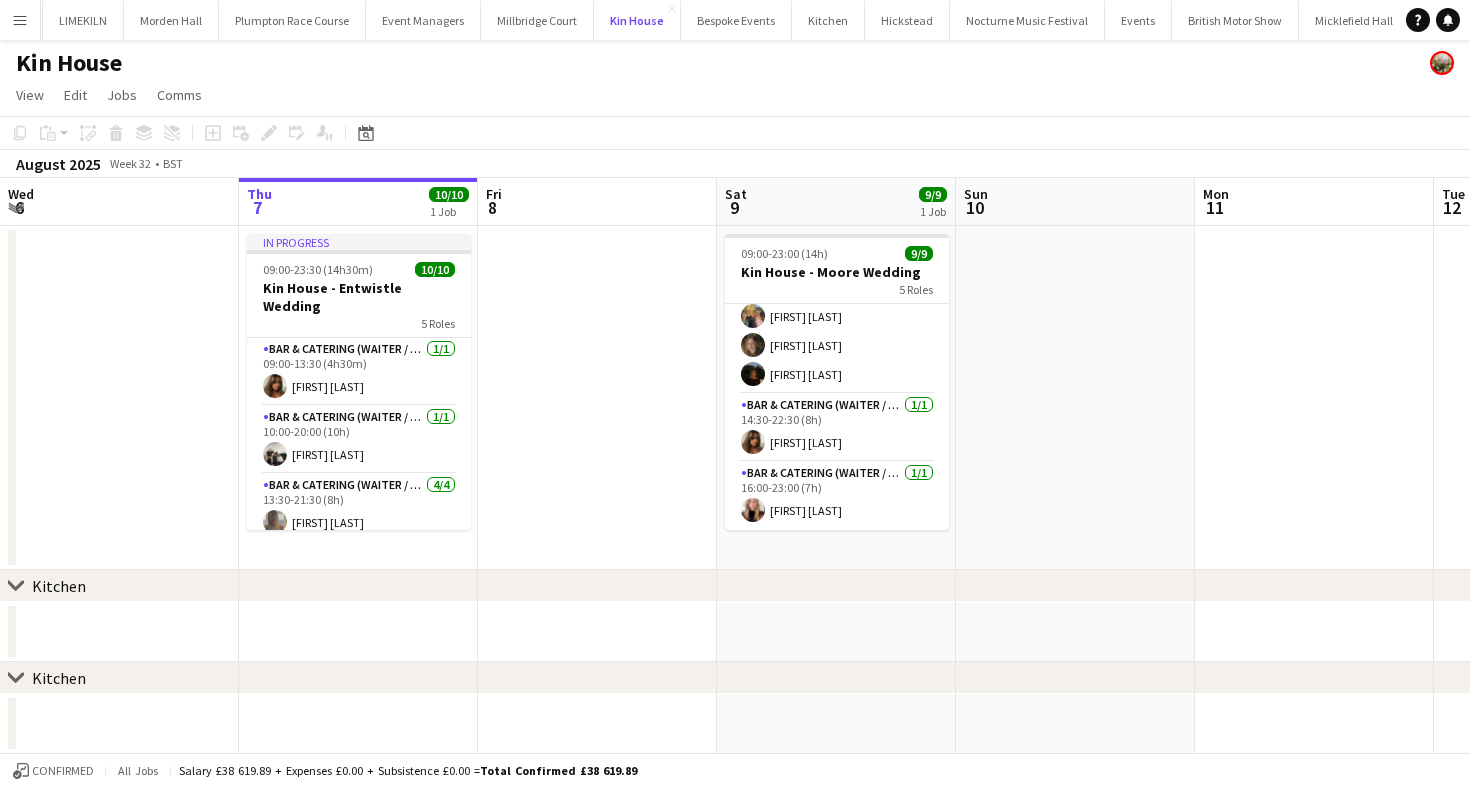 scroll, scrollTop: 1, scrollLeft: 0, axis: vertical 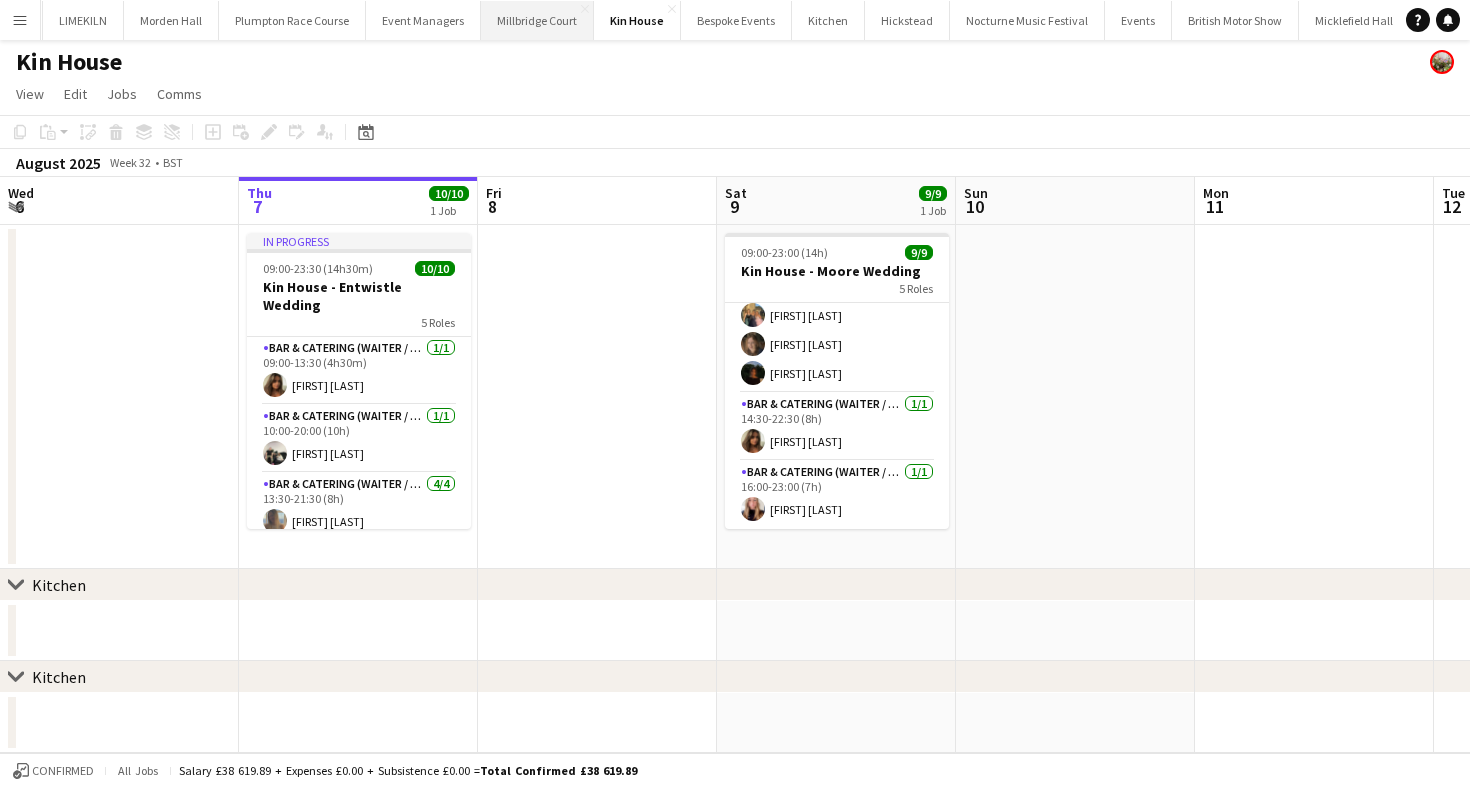click on "Millbridge Court
Close" at bounding box center (537, 20) 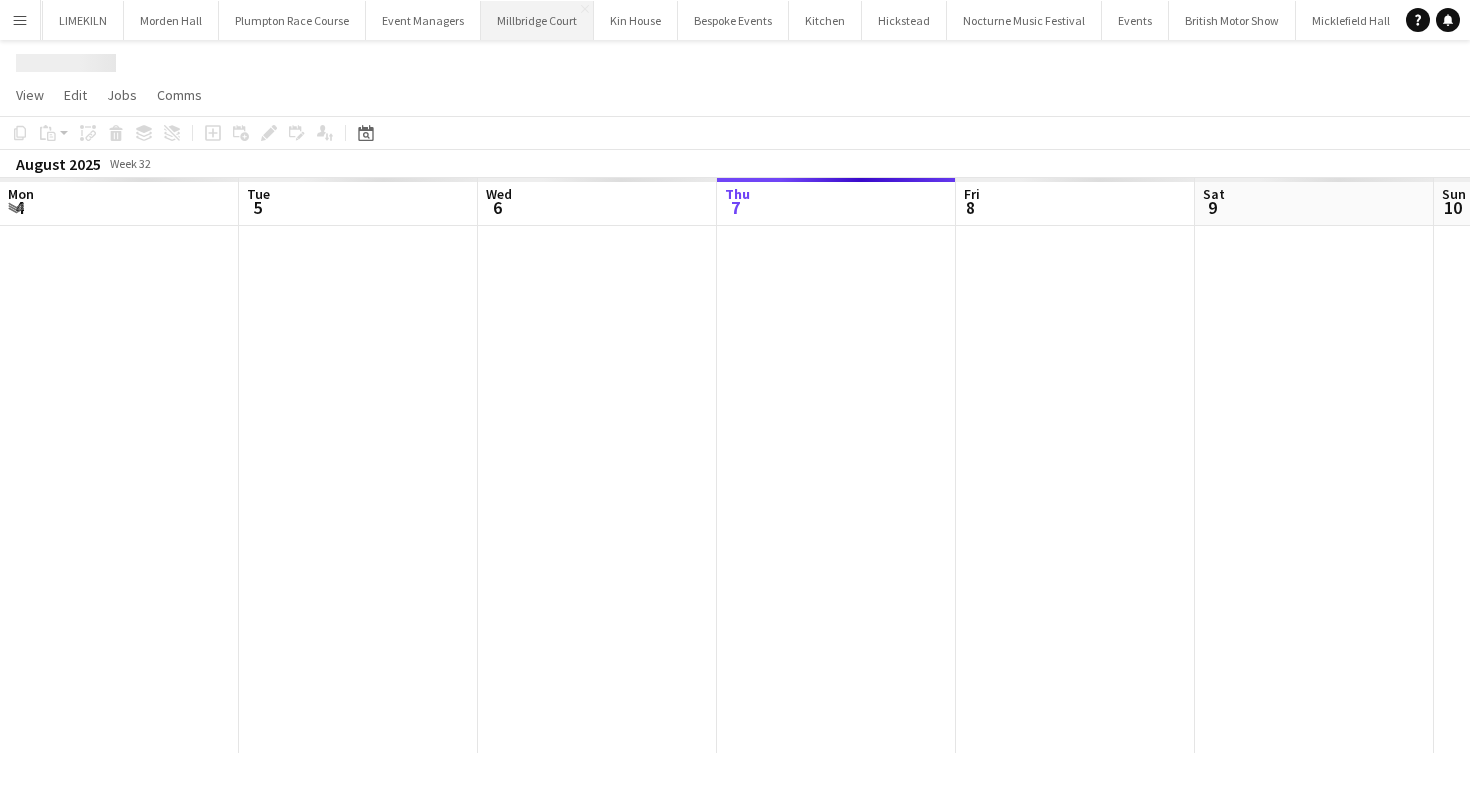 scroll, scrollTop: 0, scrollLeft: 0, axis: both 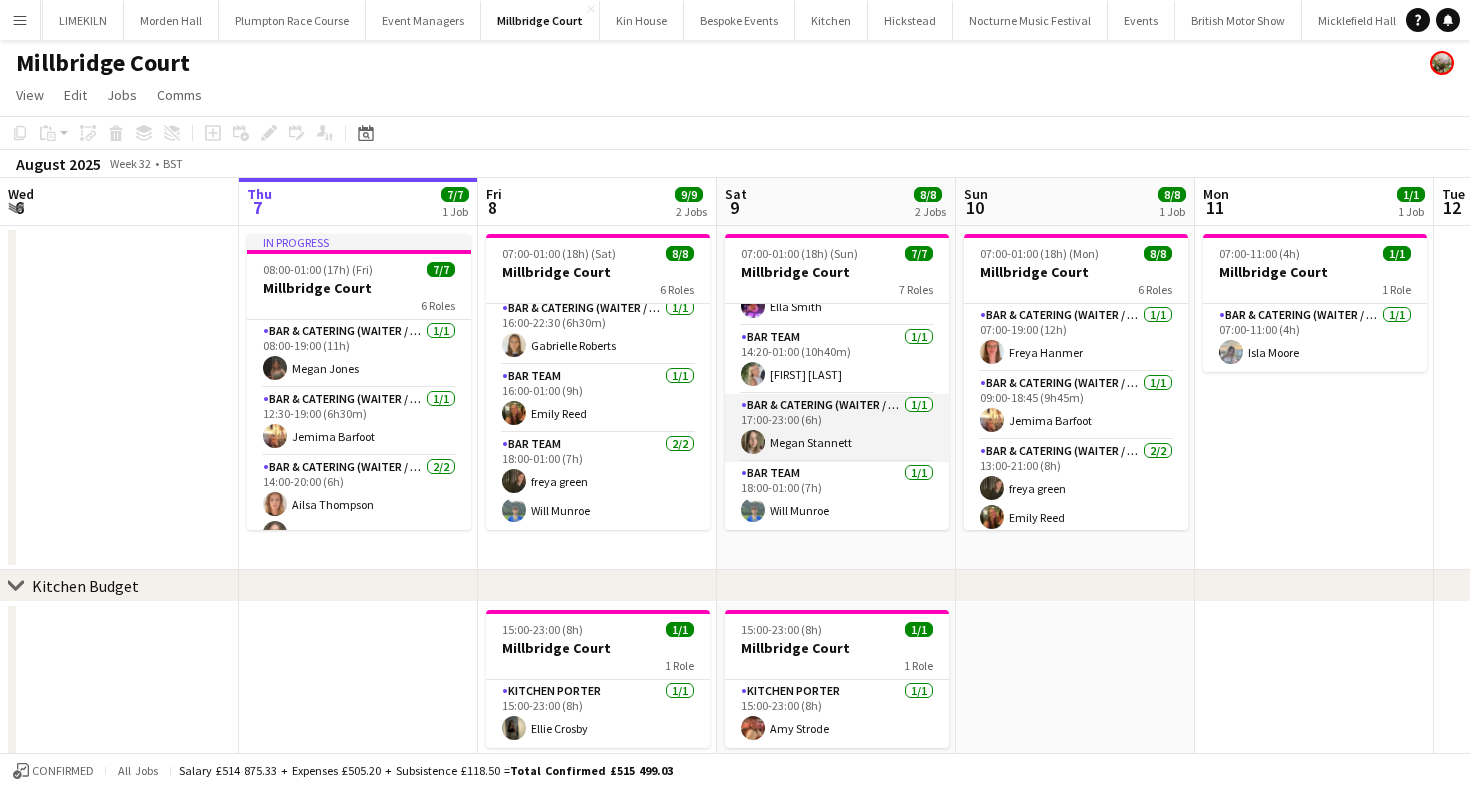 click on "Bar & Catering (Waiter / waitress)   1/1   17:00-23:00 (6h)
[FIRST] [LAST]" at bounding box center [837, 428] 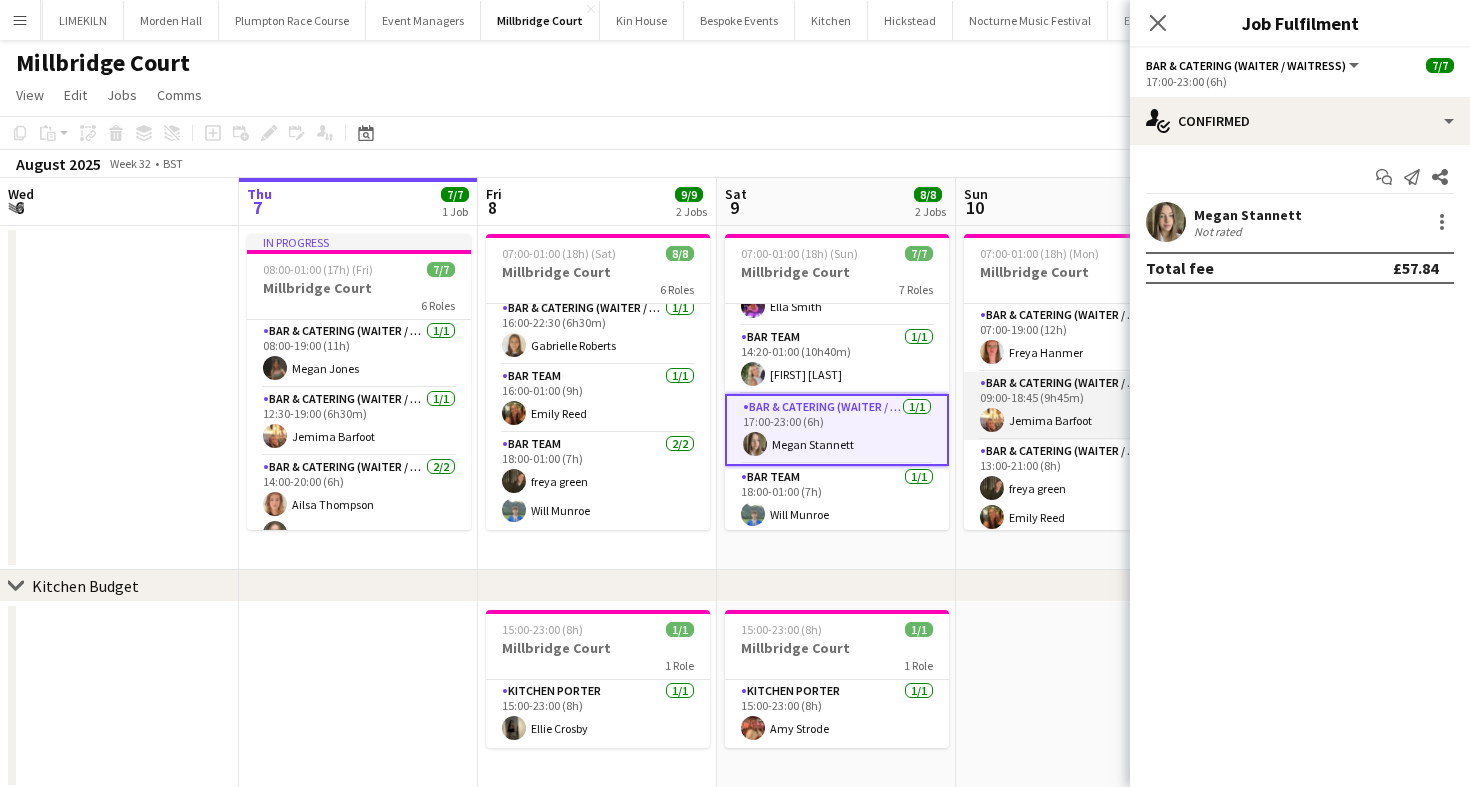 scroll, scrollTop: 0, scrollLeft: 642, axis: horizontal 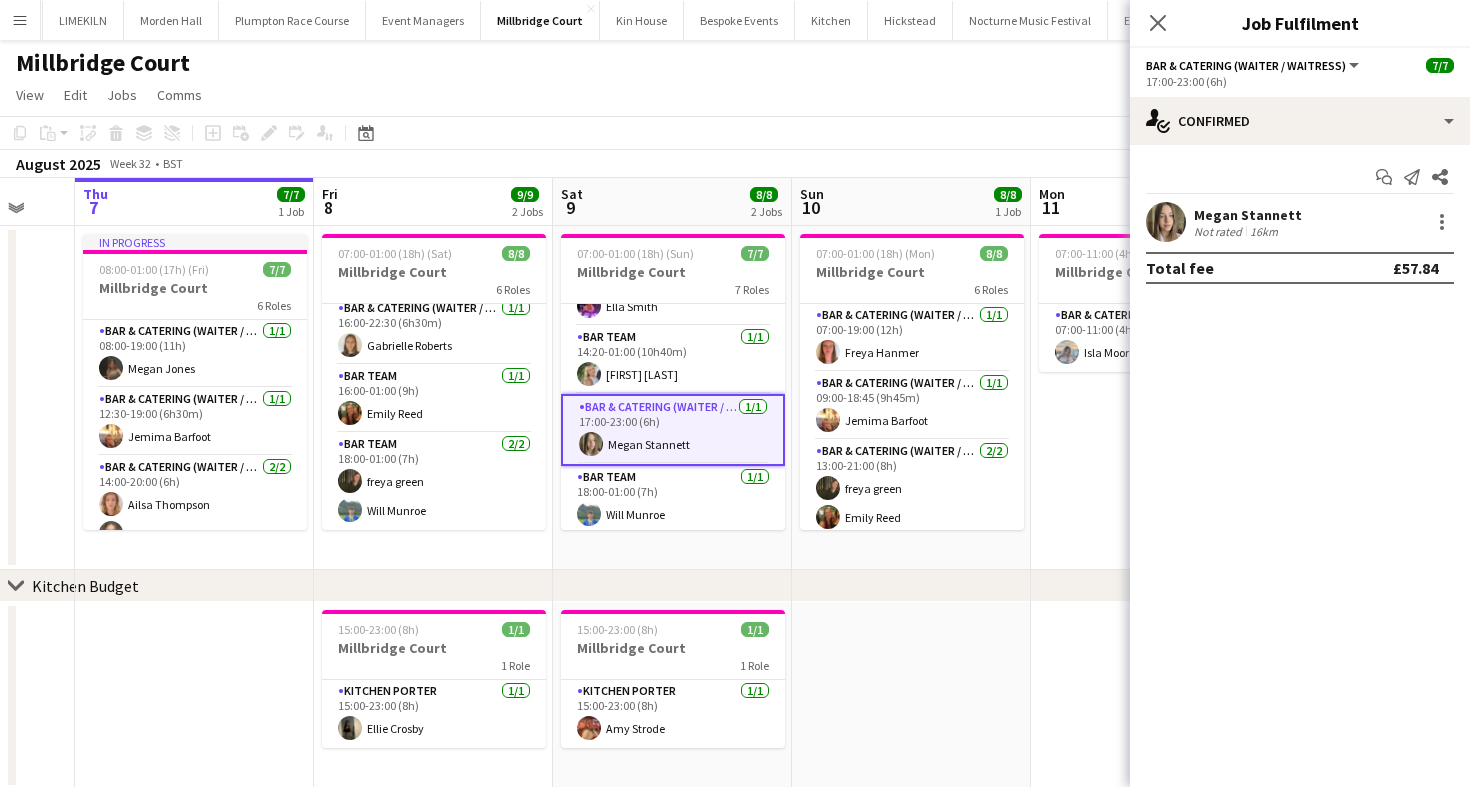 click on "Megan Stannett" at bounding box center (1248, 215) 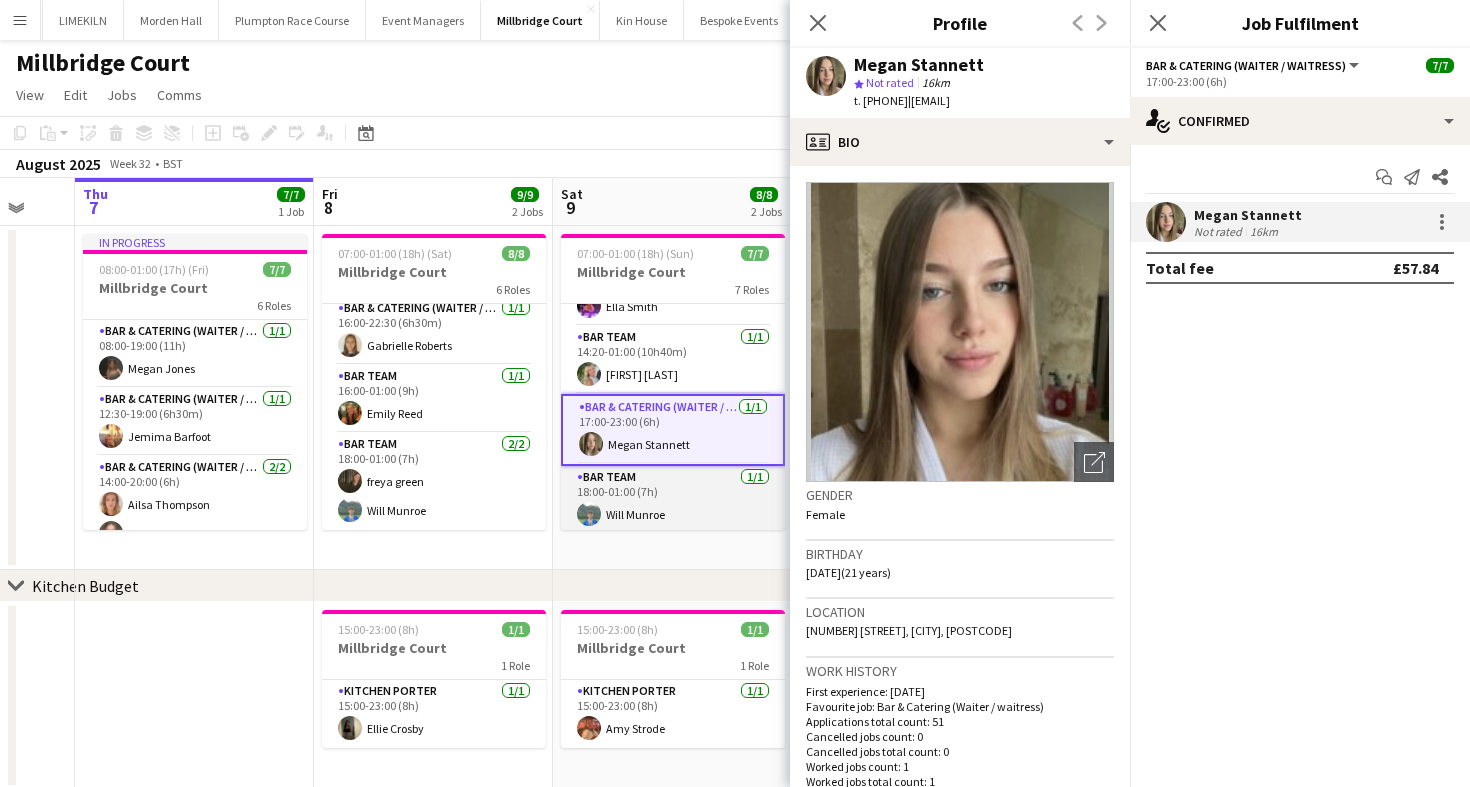 scroll, scrollTop: 0, scrollLeft: 641, axis: horizontal 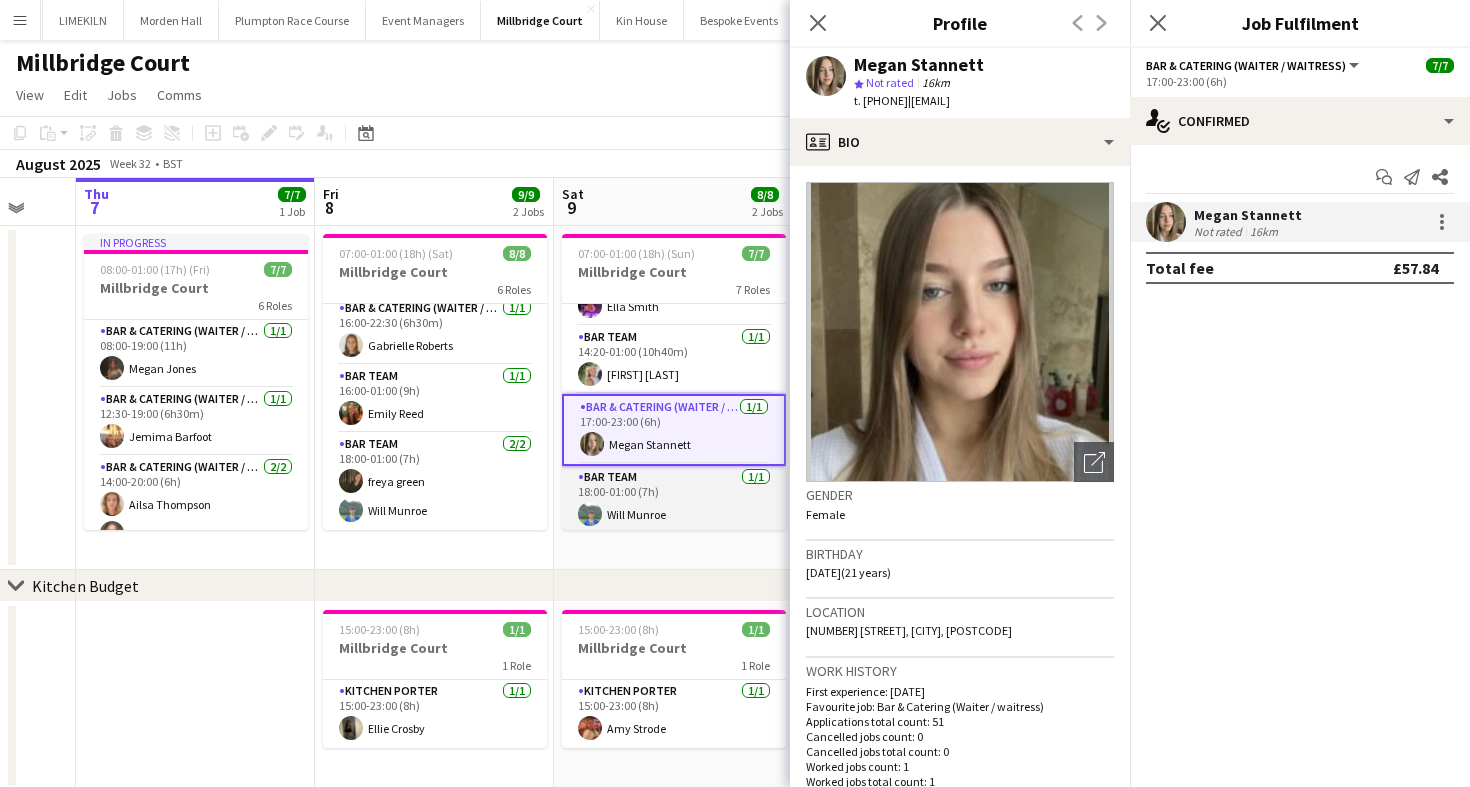 click on "Bar Team   1/1   18:00-01:00 (7h)
[FIRST] [LAST]" at bounding box center [674, 500] 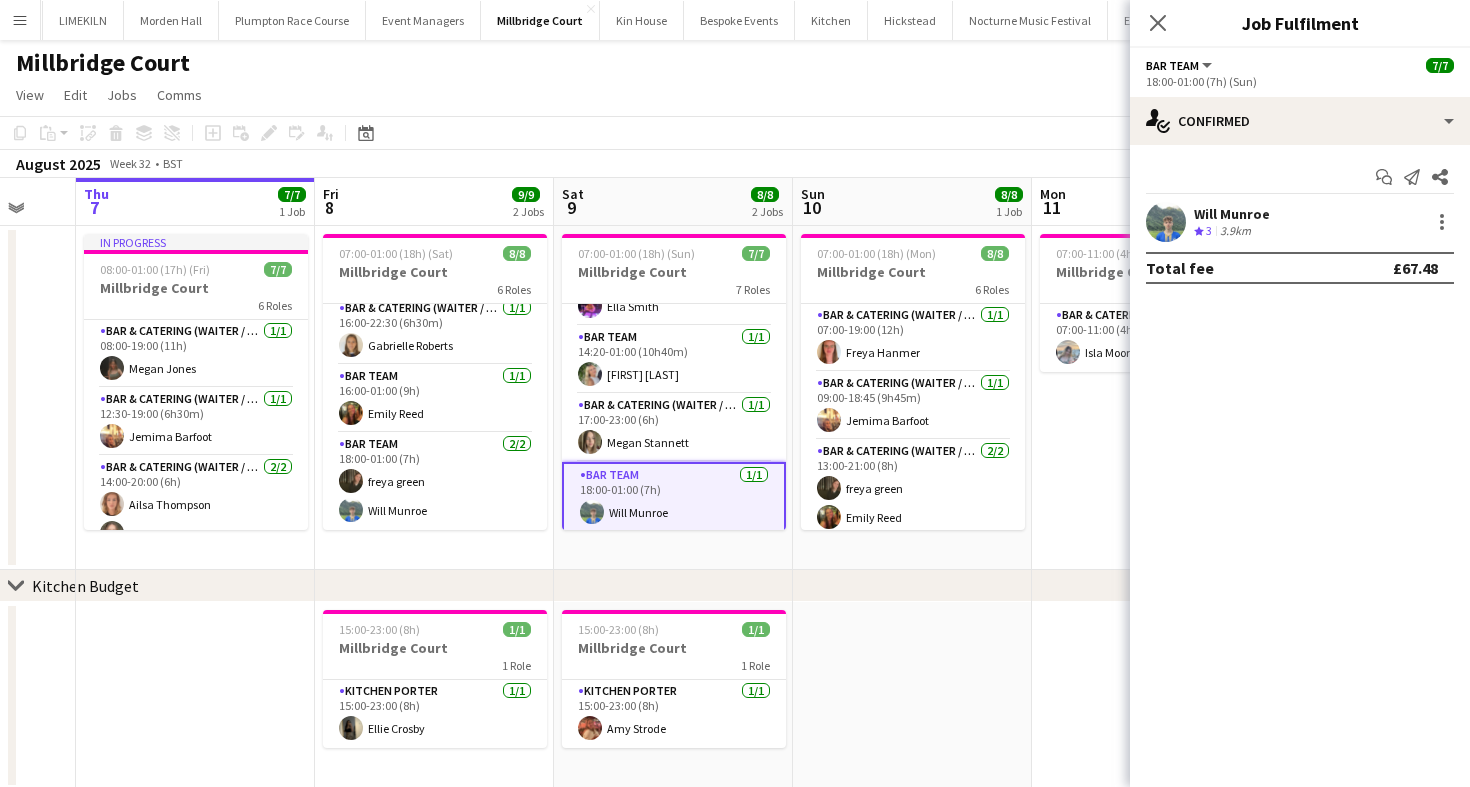 scroll, scrollTop: 254, scrollLeft: 0, axis: vertical 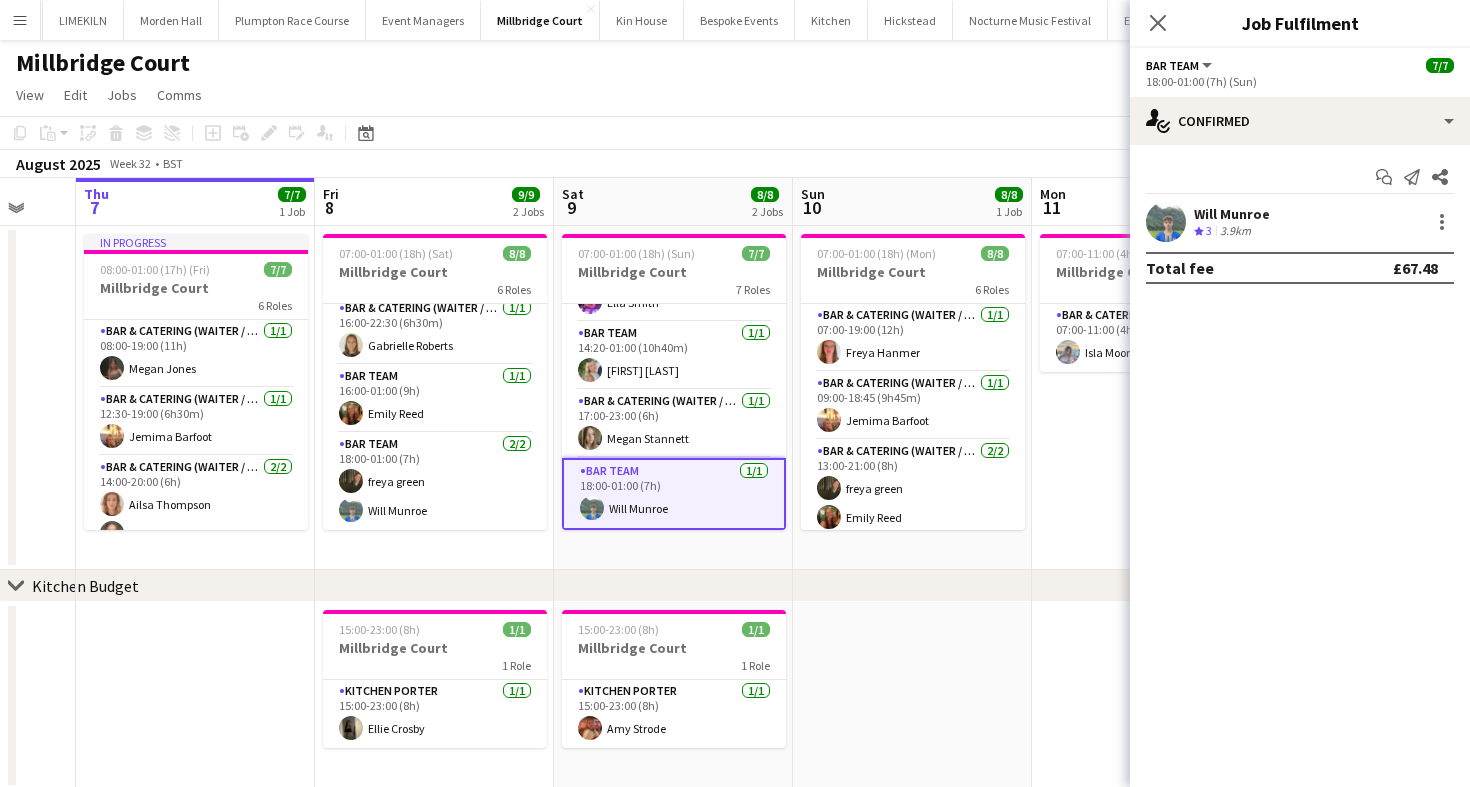 click on "[FIRST] [LAST]
Crew rating
3   3.9km" at bounding box center [1300, 222] 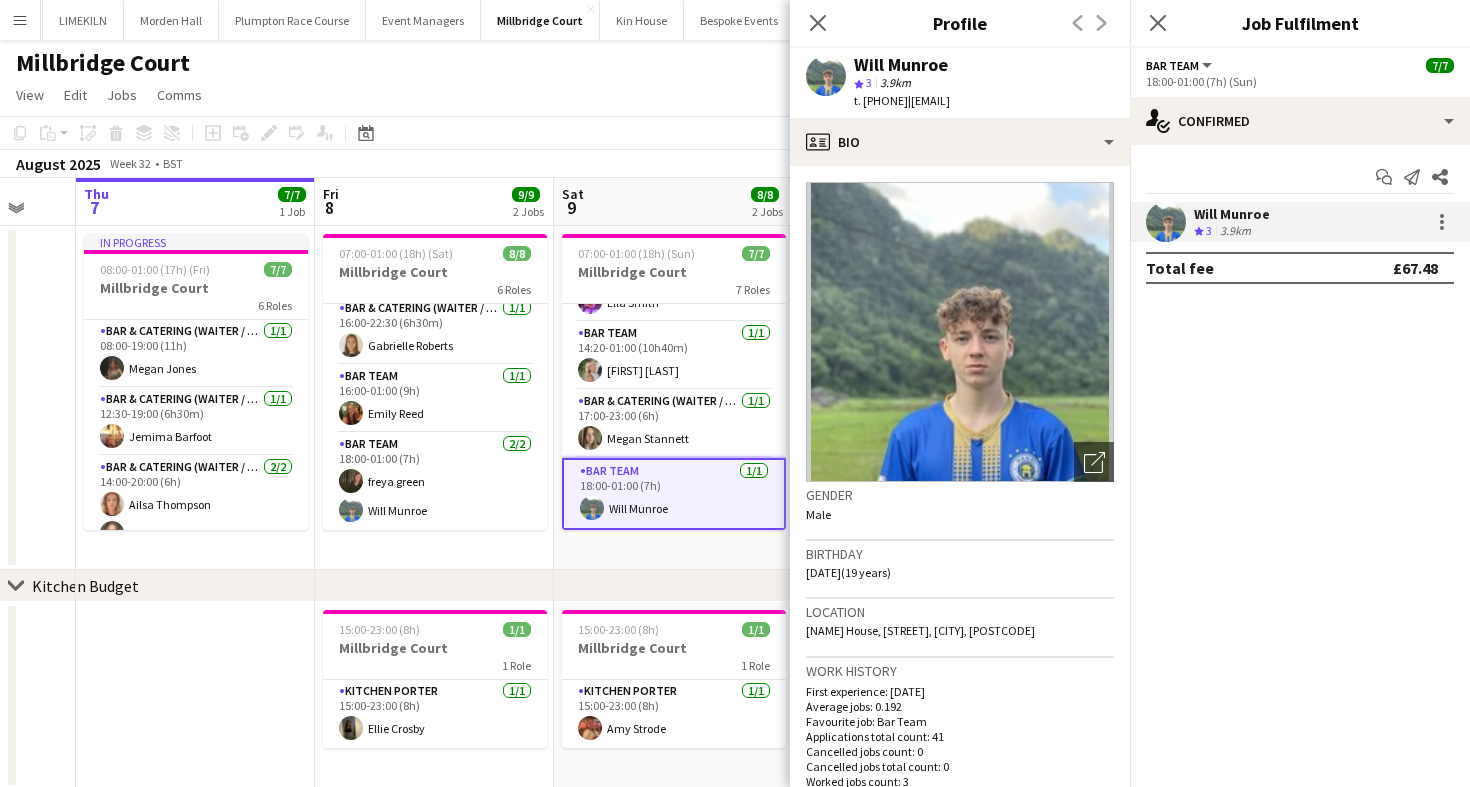 click on "August 2025   Week 32
•   BST" 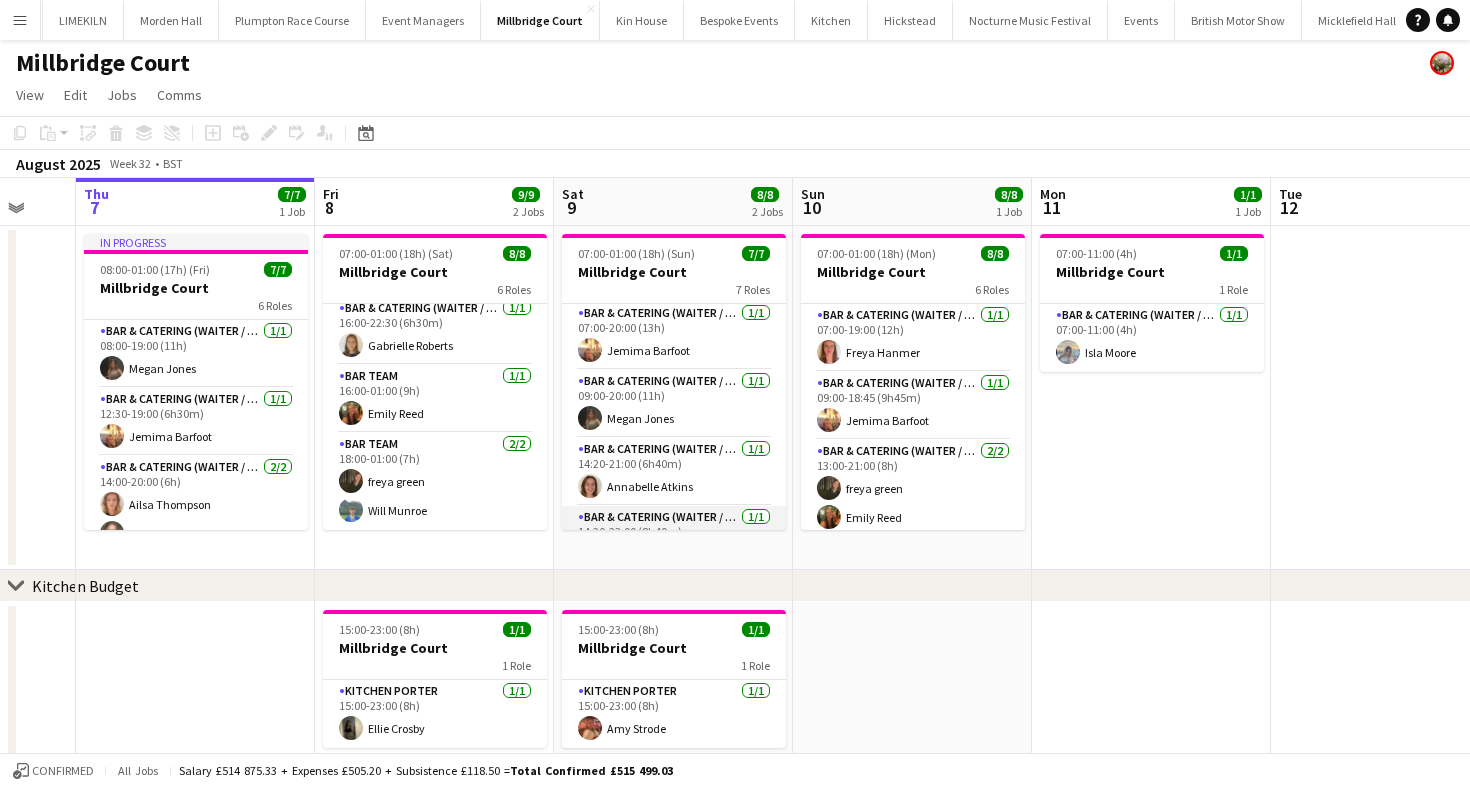 scroll, scrollTop: 0, scrollLeft: 0, axis: both 